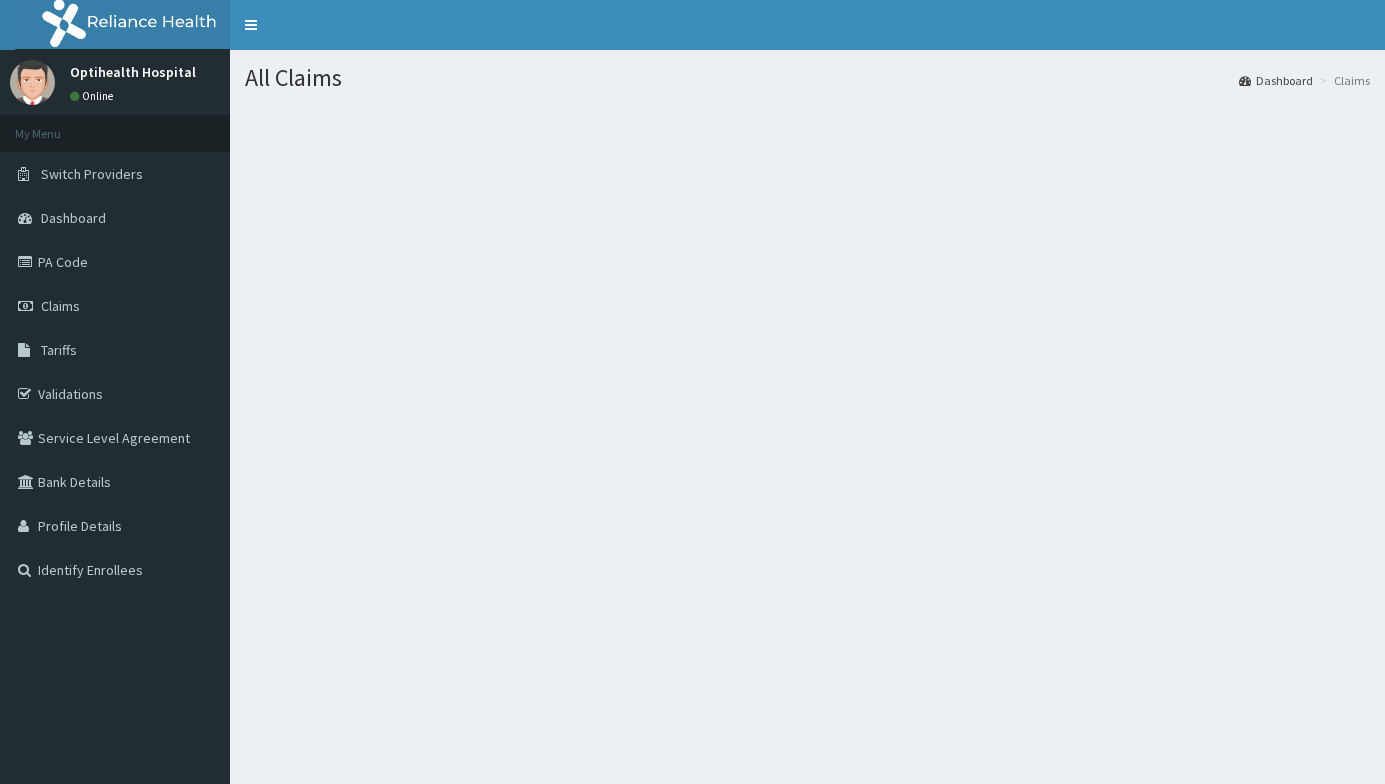 scroll, scrollTop: 0, scrollLeft: 0, axis: both 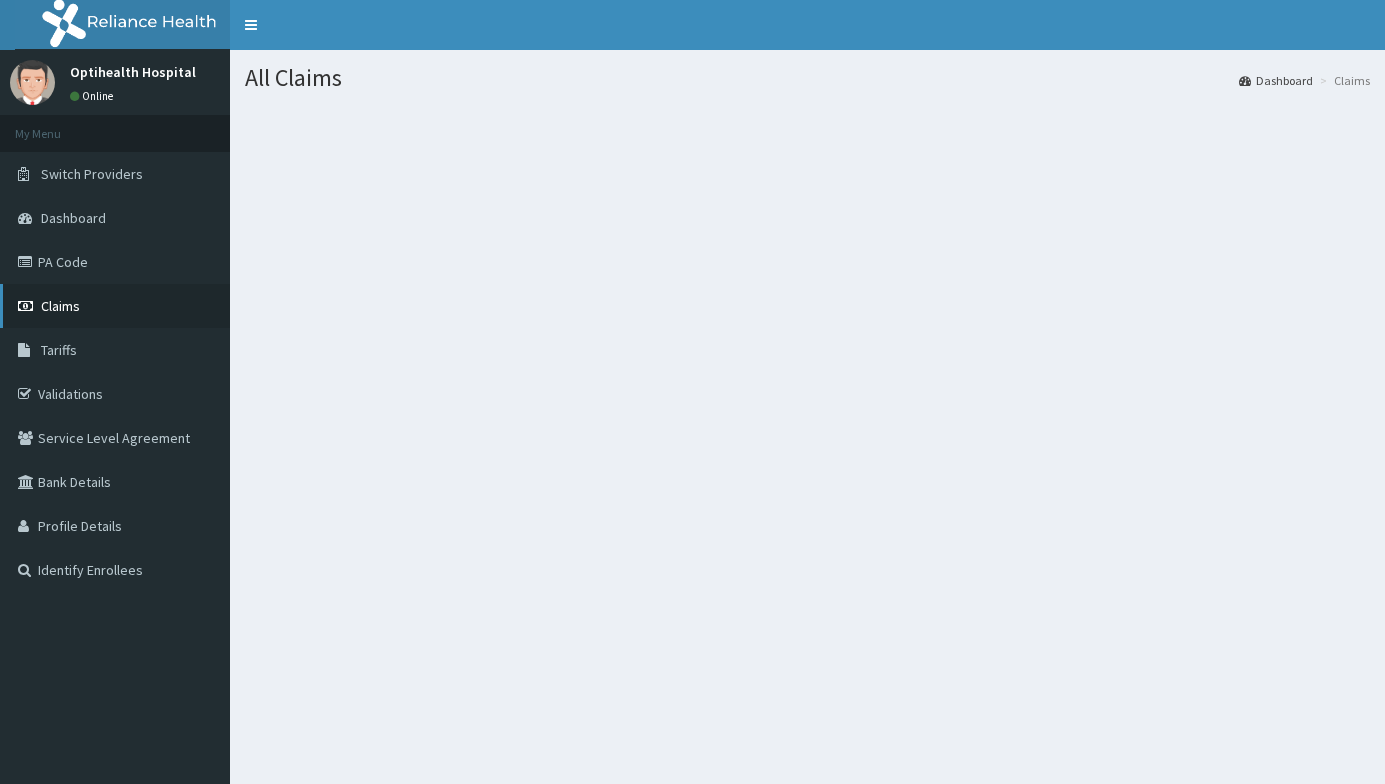 click on "Claims" at bounding box center (60, 306) 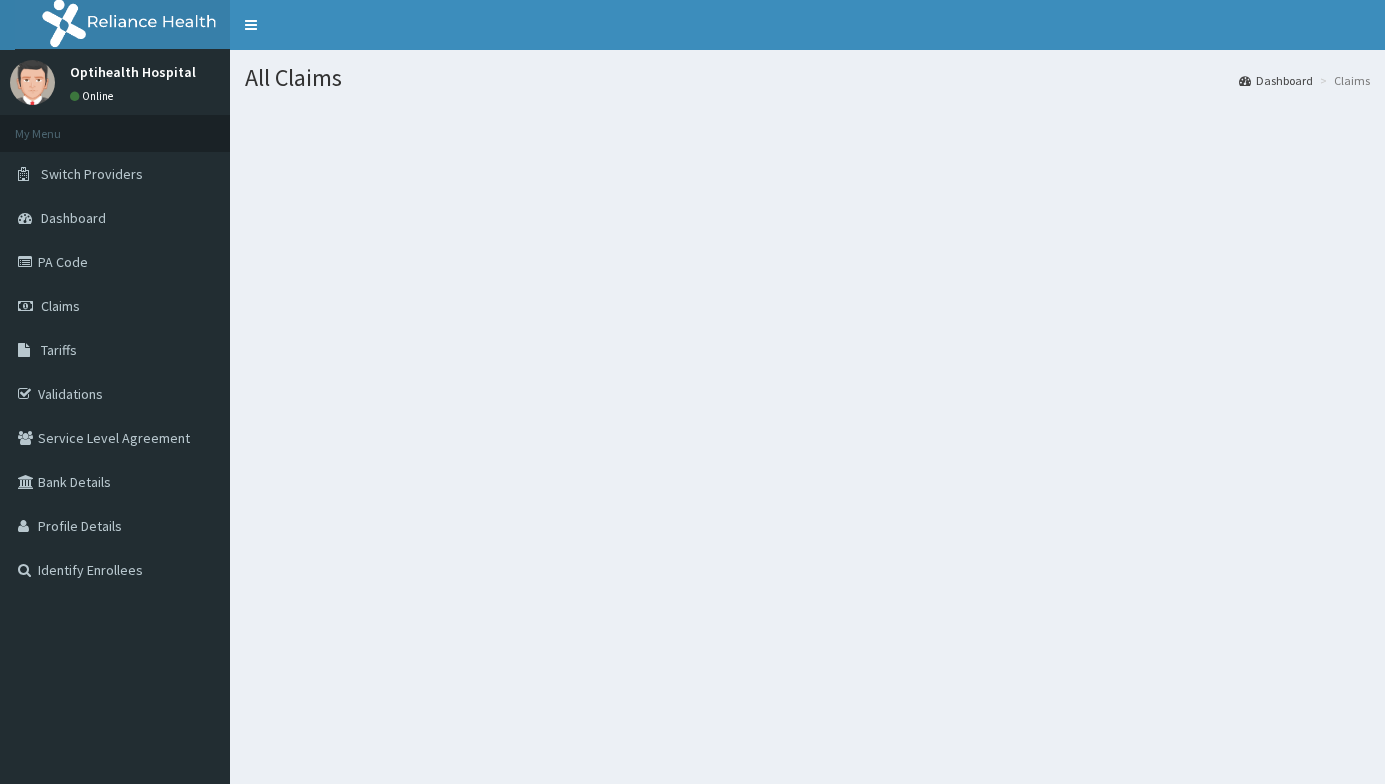 scroll, scrollTop: 0, scrollLeft: 0, axis: both 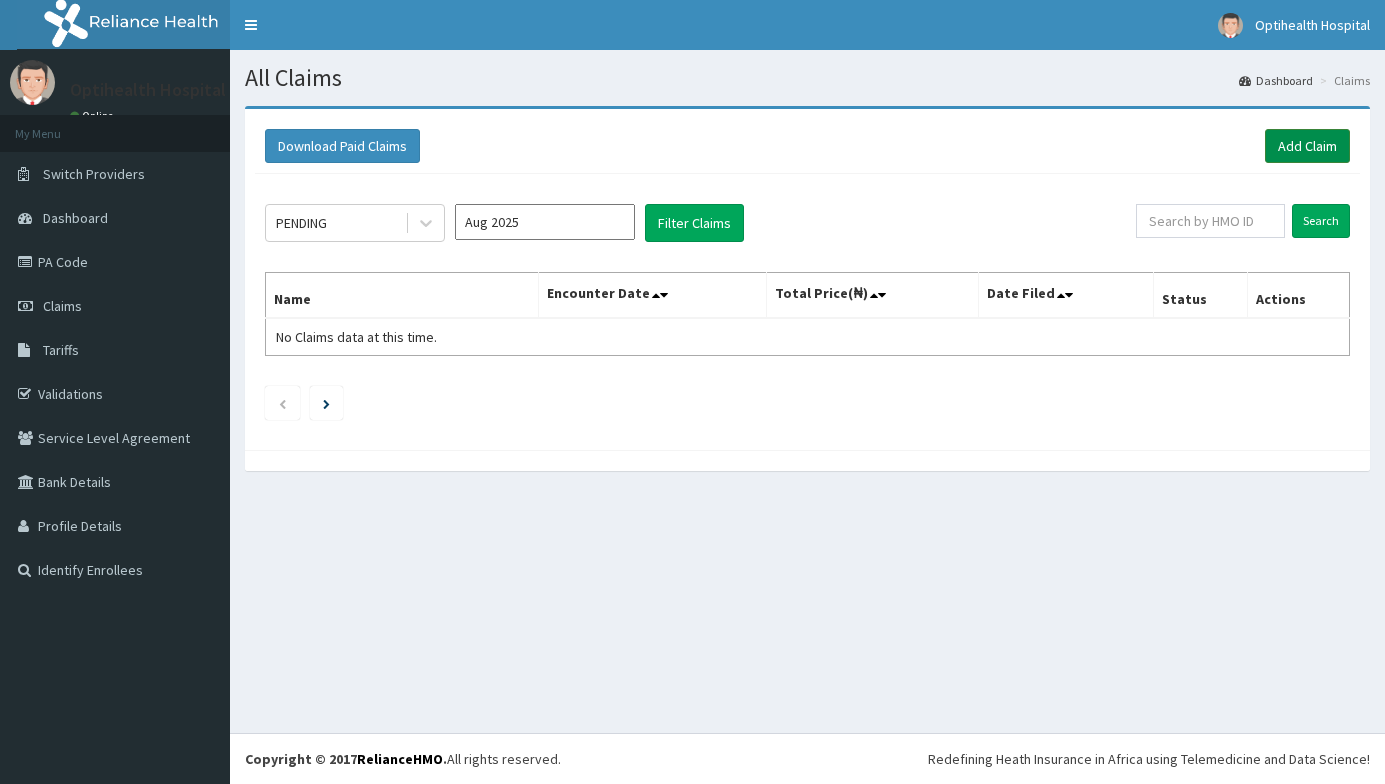 click on "Add Claim" at bounding box center (1307, 146) 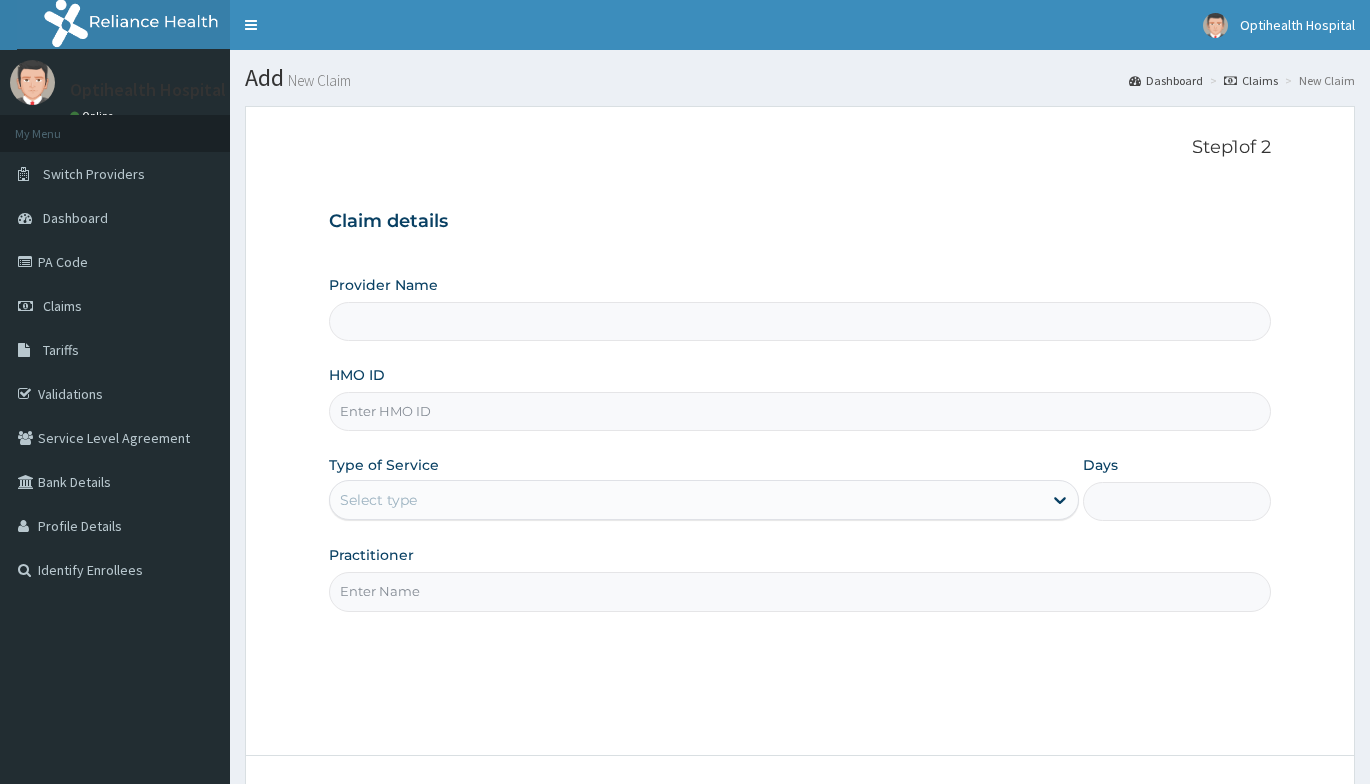 scroll, scrollTop: 0, scrollLeft: 0, axis: both 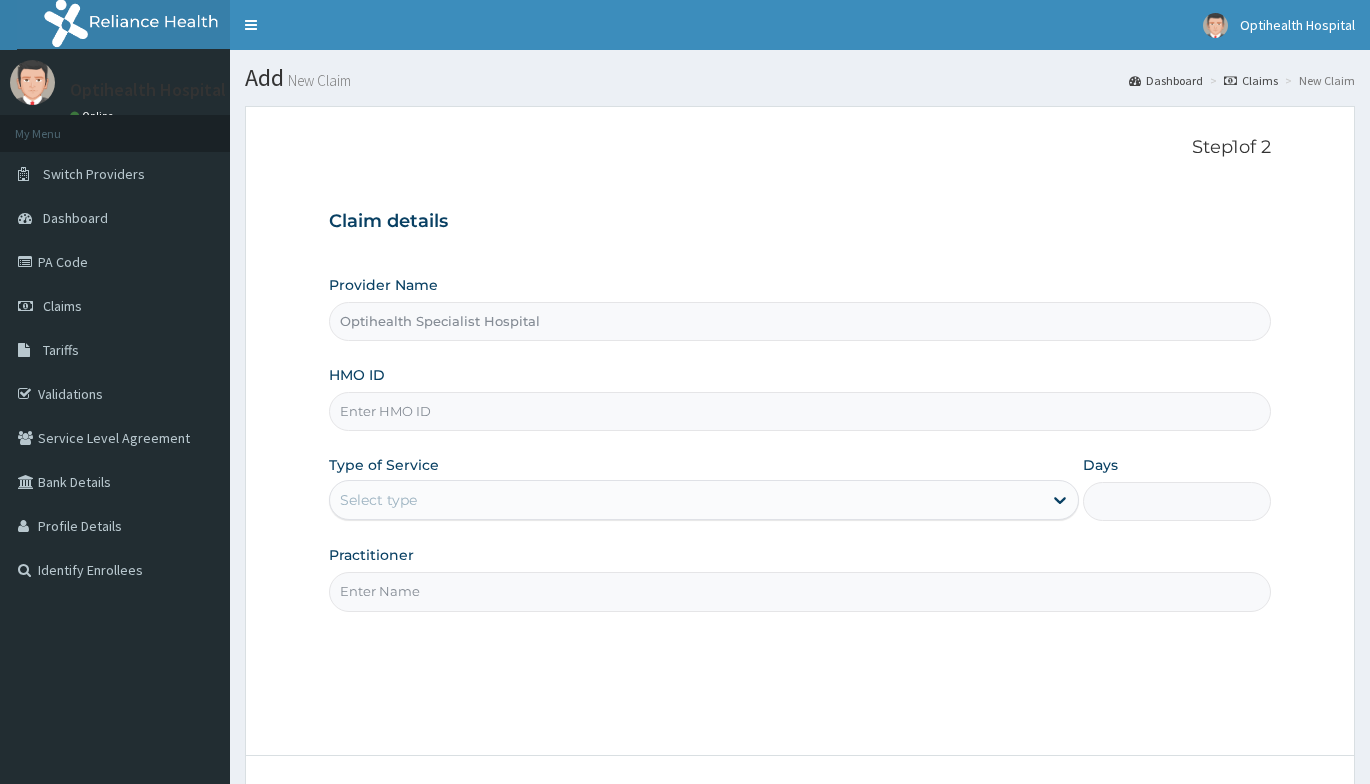 click on "HMO ID" at bounding box center [800, 411] 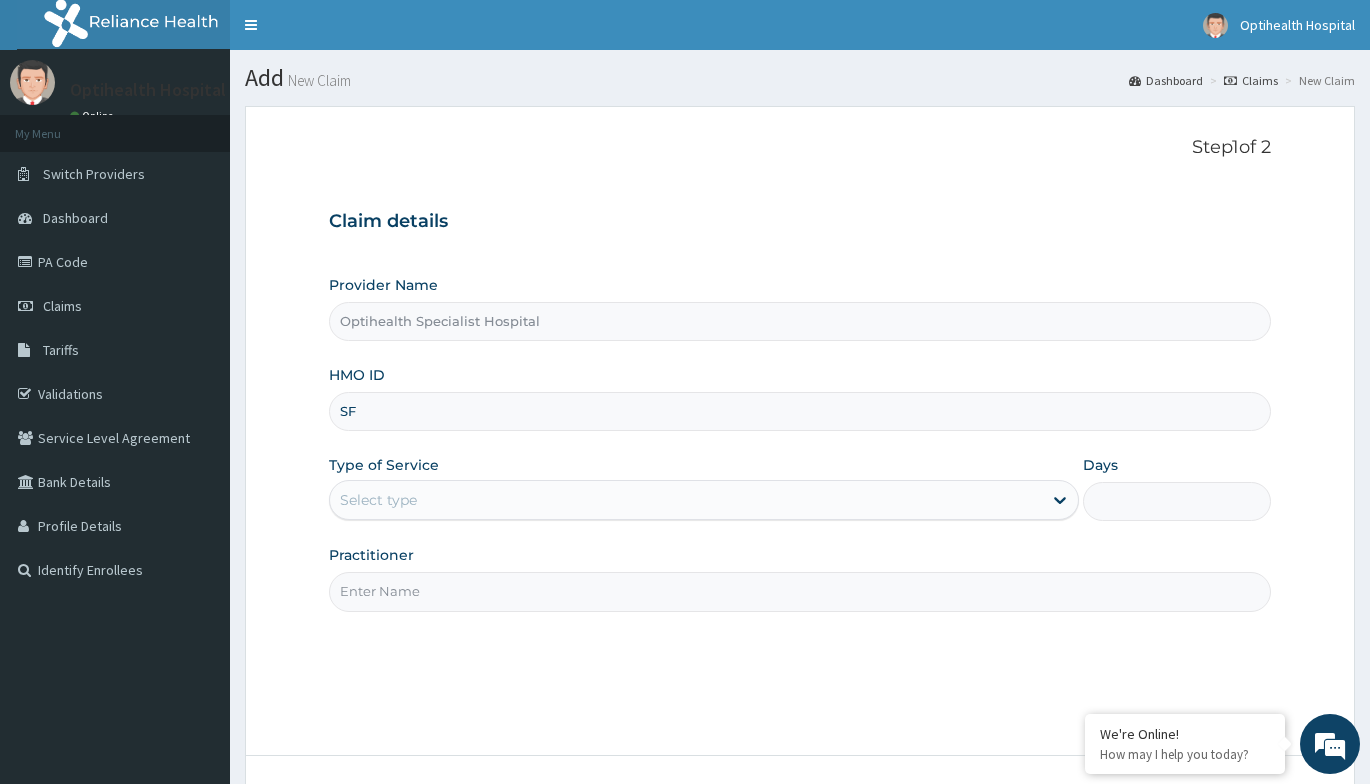 scroll, scrollTop: 0, scrollLeft: 0, axis: both 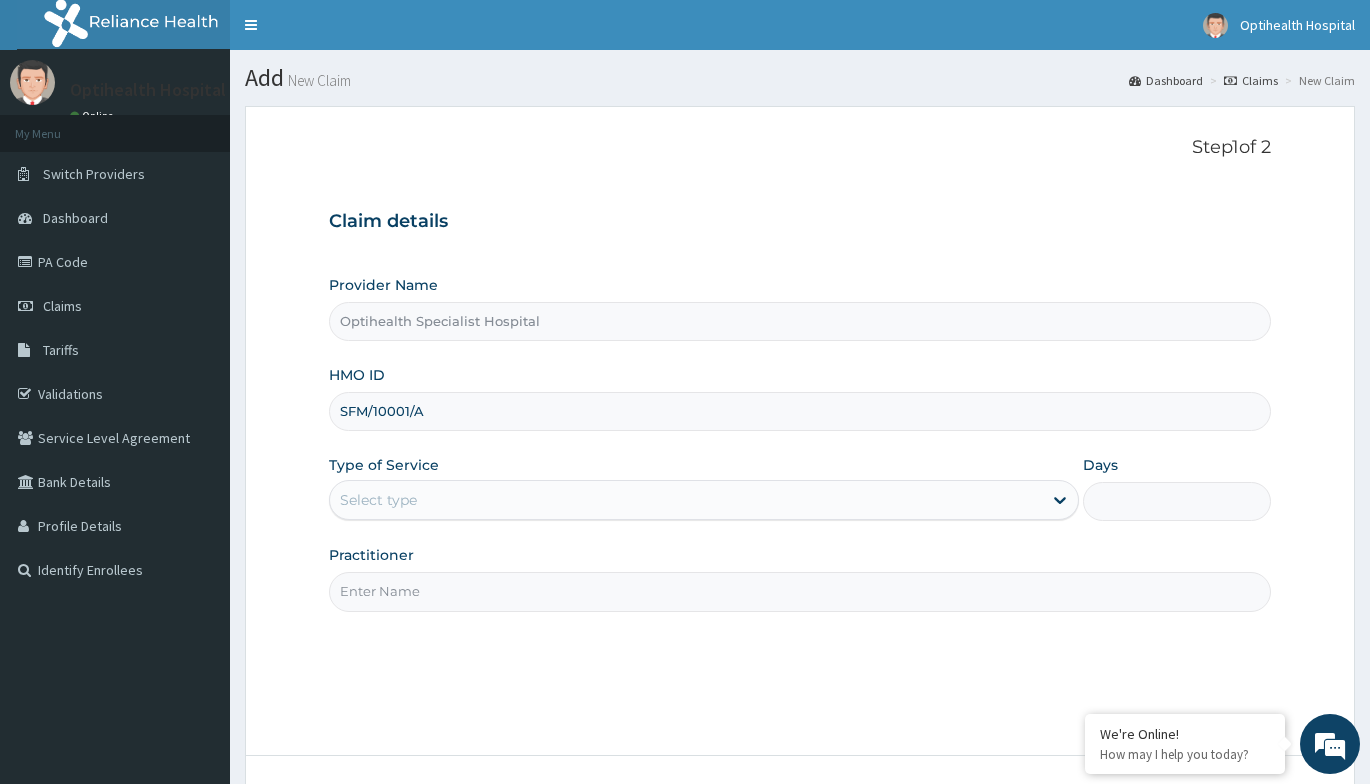 type on "SFM/10001/A" 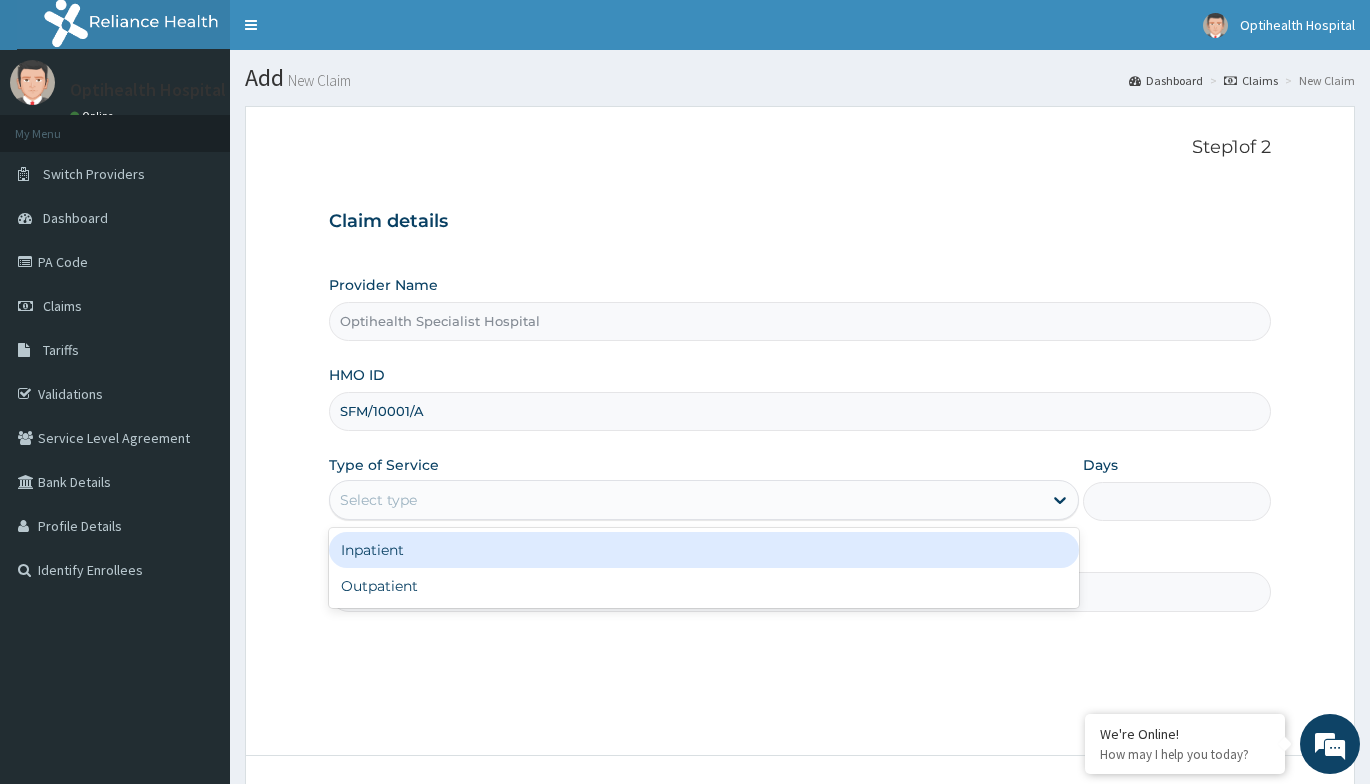 click on "Select type" at bounding box center (686, 500) 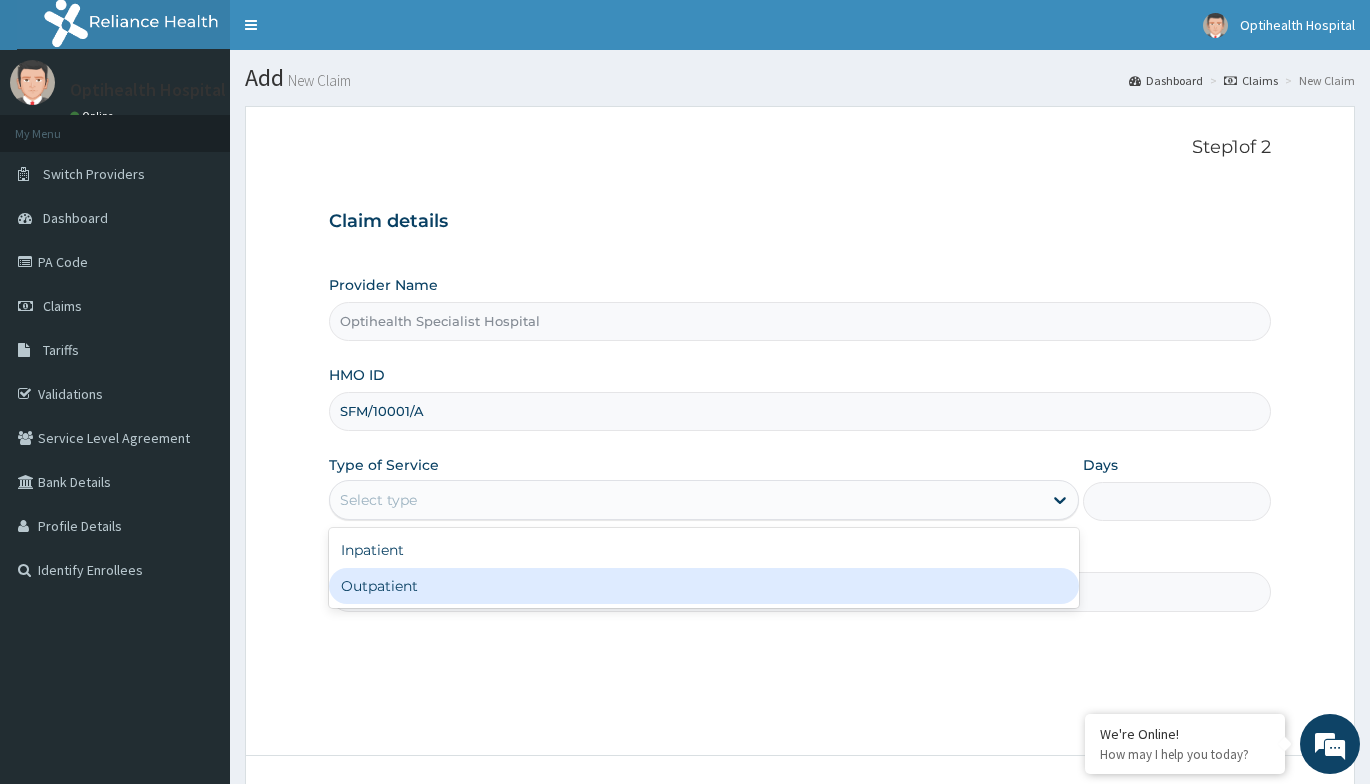 click on "Outpatient" at bounding box center (704, 586) 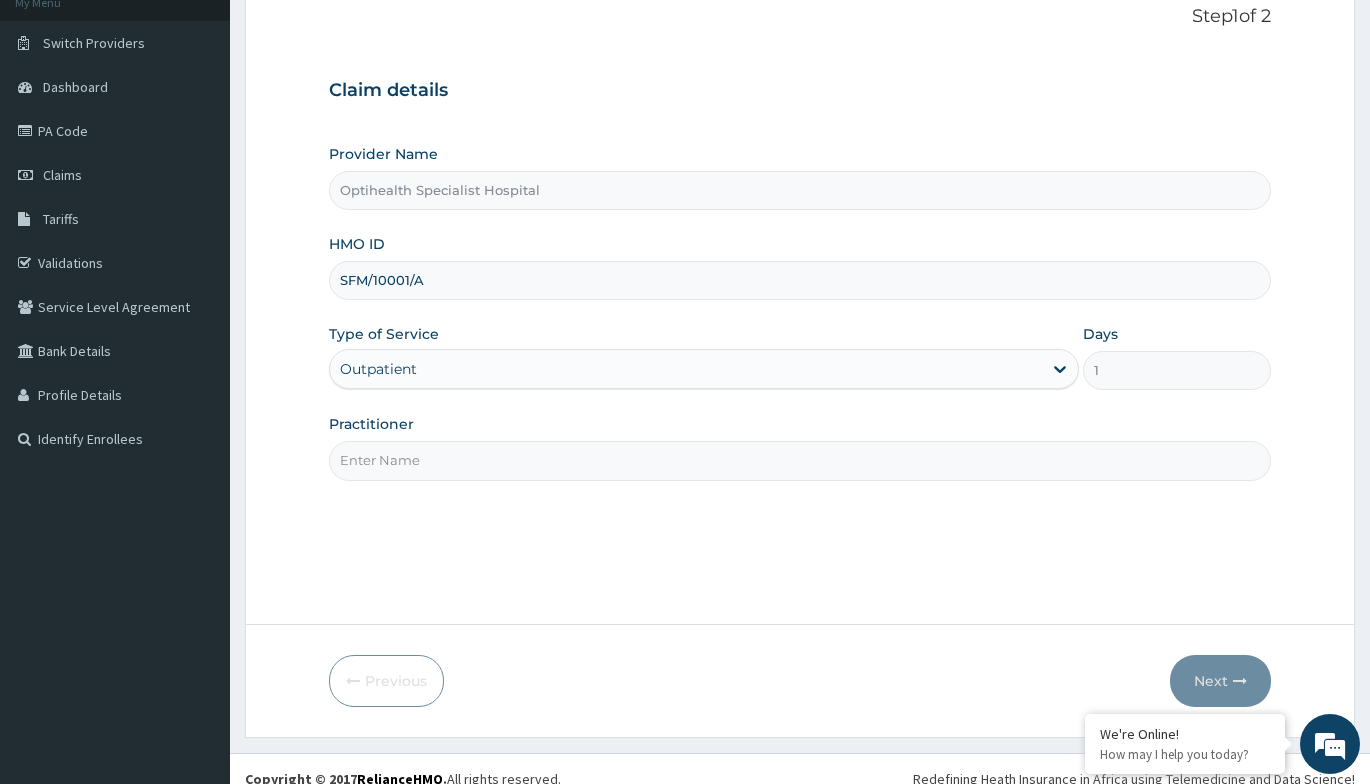 scroll, scrollTop: 151, scrollLeft: 0, axis: vertical 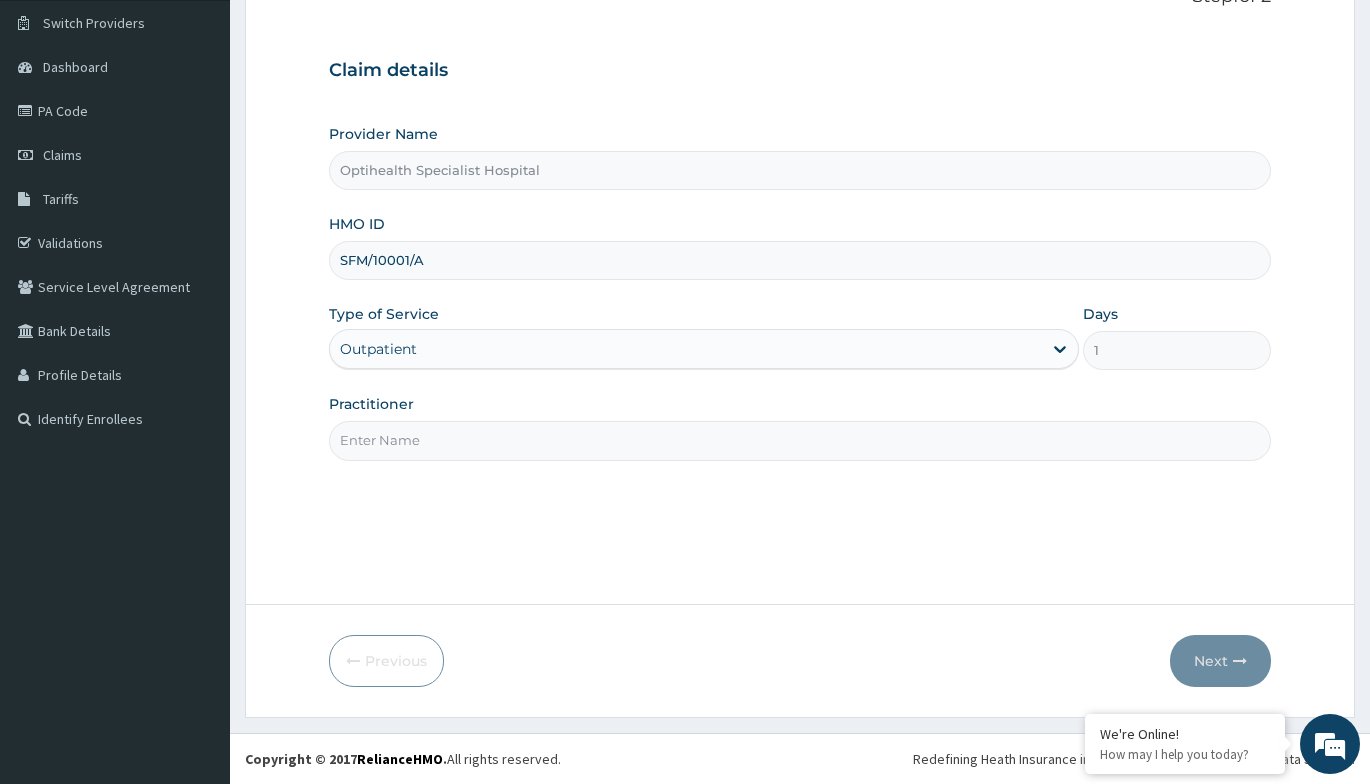 click on "Practitioner" at bounding box center (800, 440) 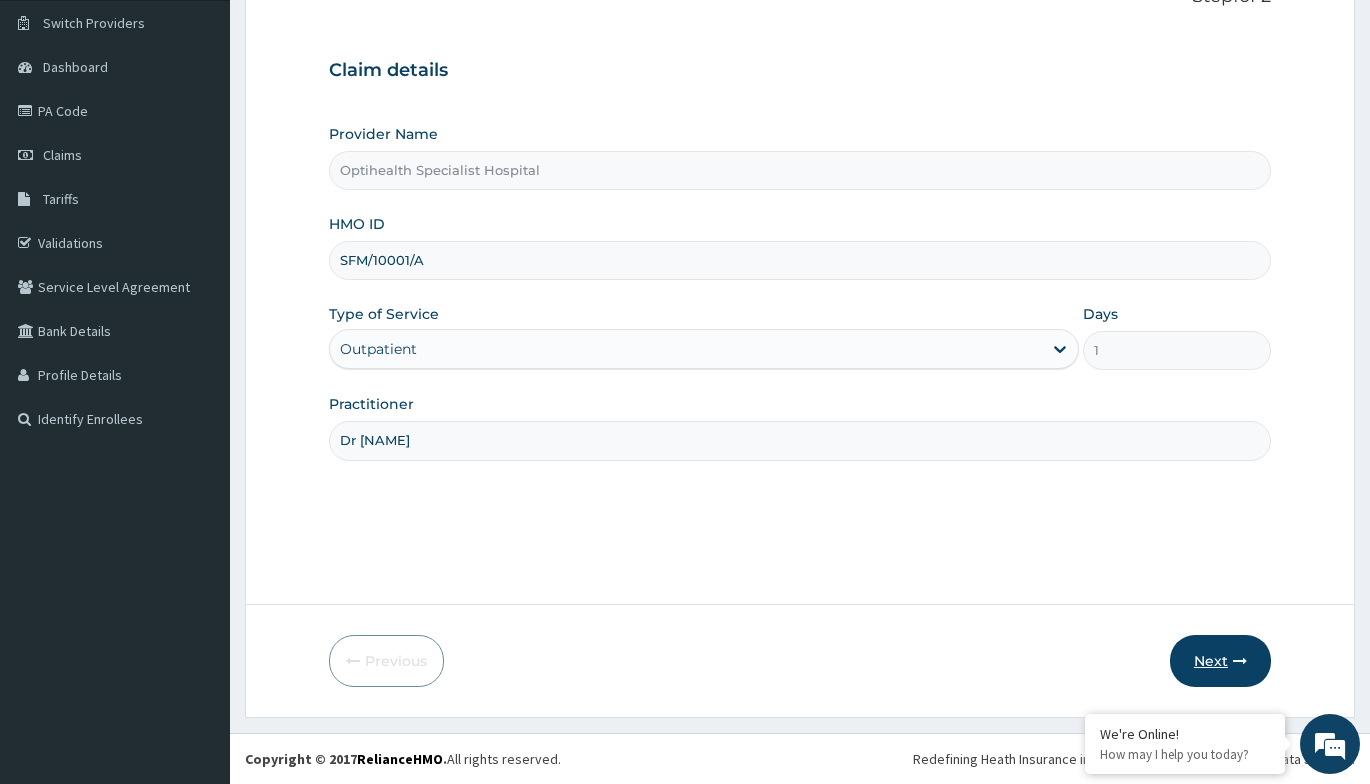 click on "Next" at bounding box center (1220, 661) 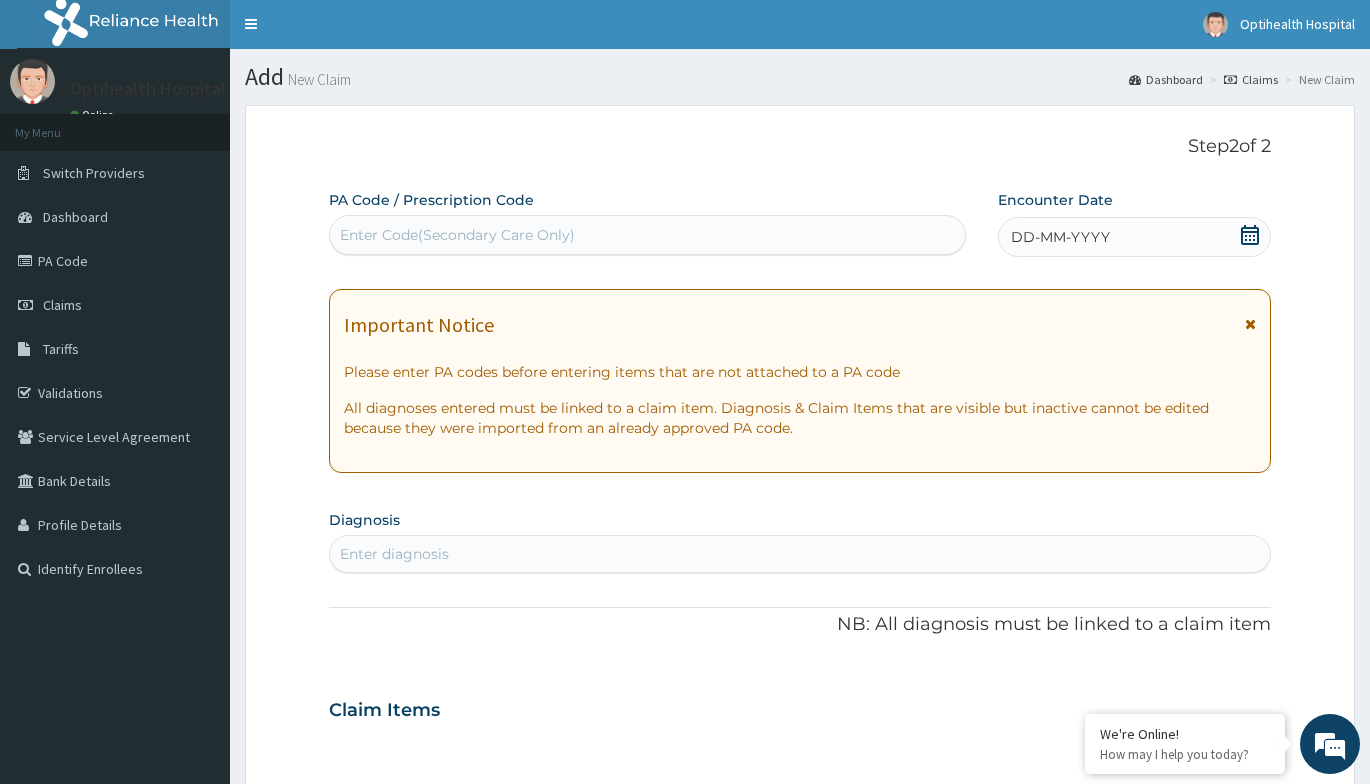 scroll, scrollTop: 0, scrollLeft: 0, axis: both 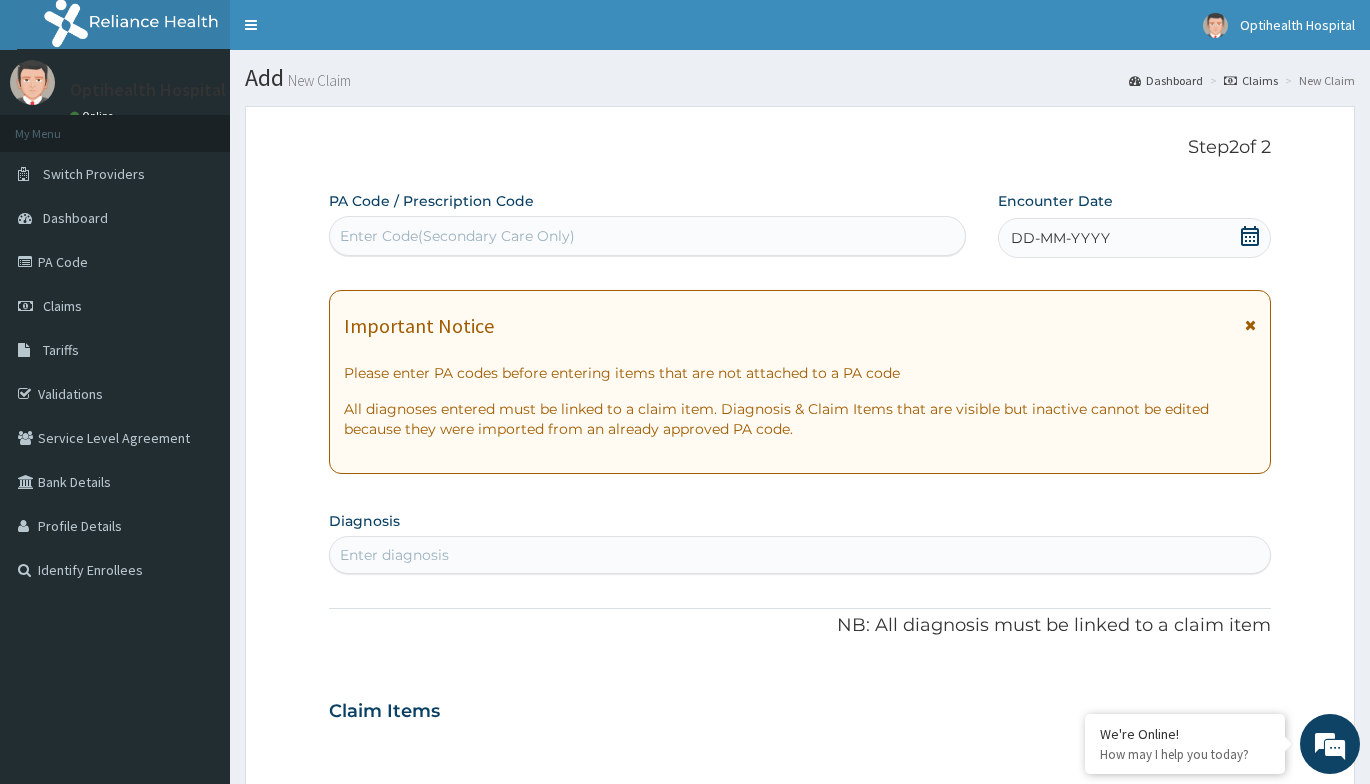 click on "Enter Code(Secondary Care Only)" at bounding box center (647, 236) 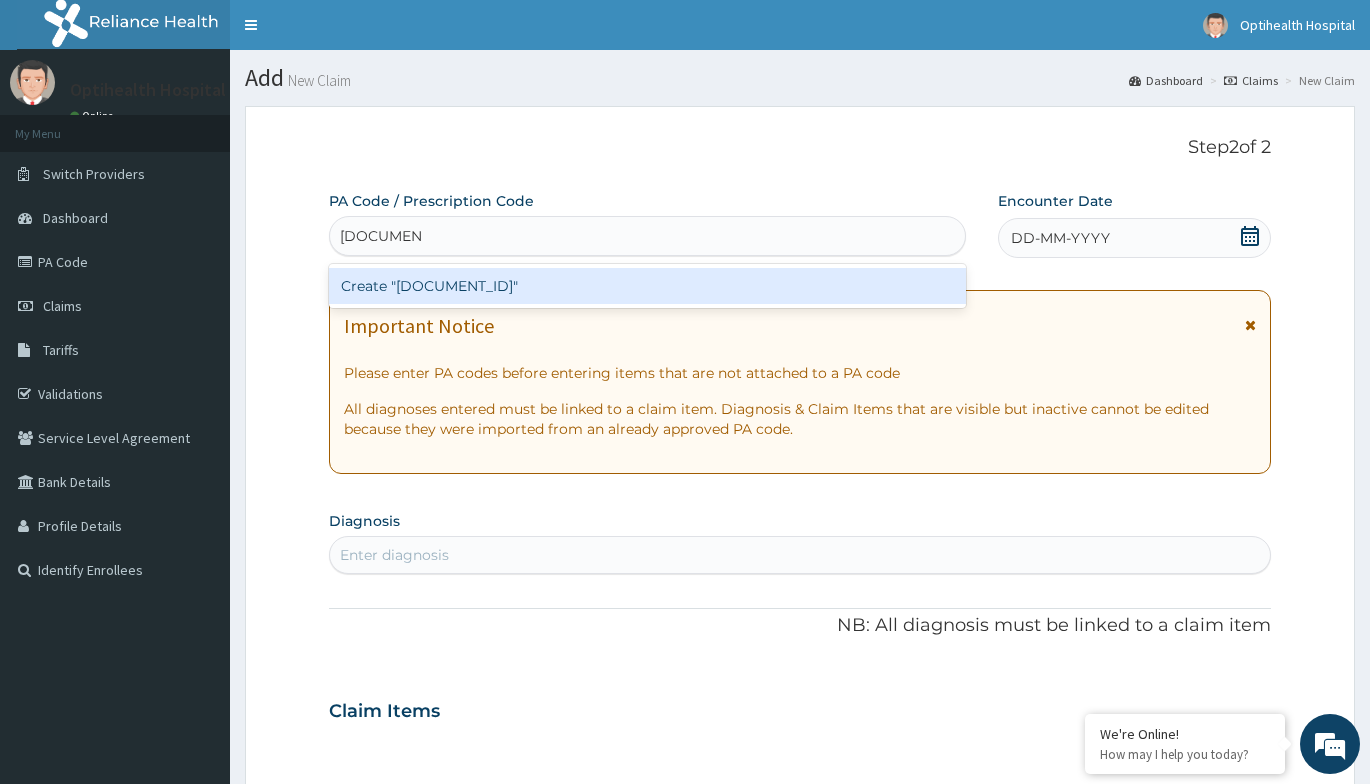 click on "Create "[DOCUMENT_ID]"" at bounding box center [647, 286] 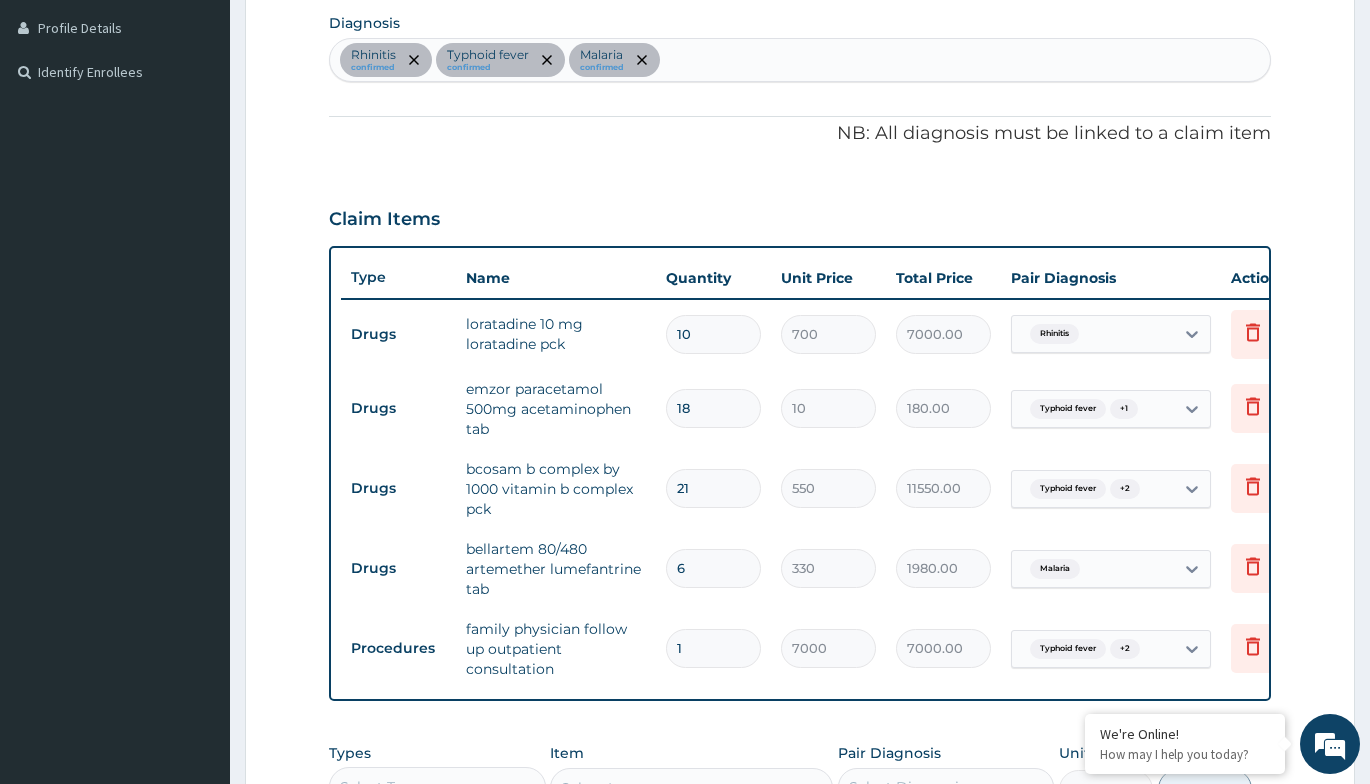 scroll, scrollTop: 898, scrollLeft: 0, axis: vertical 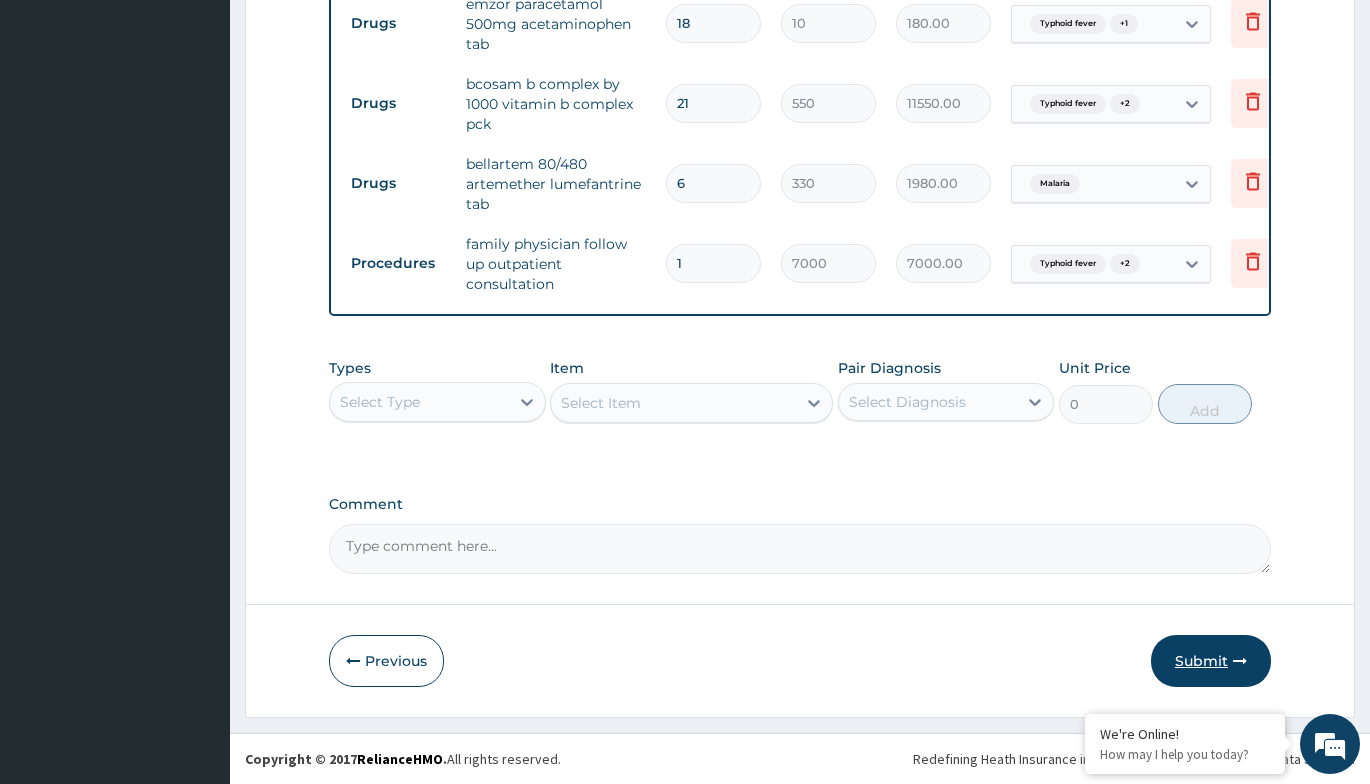 click on "Submit" at bounding box center [1211, 661] 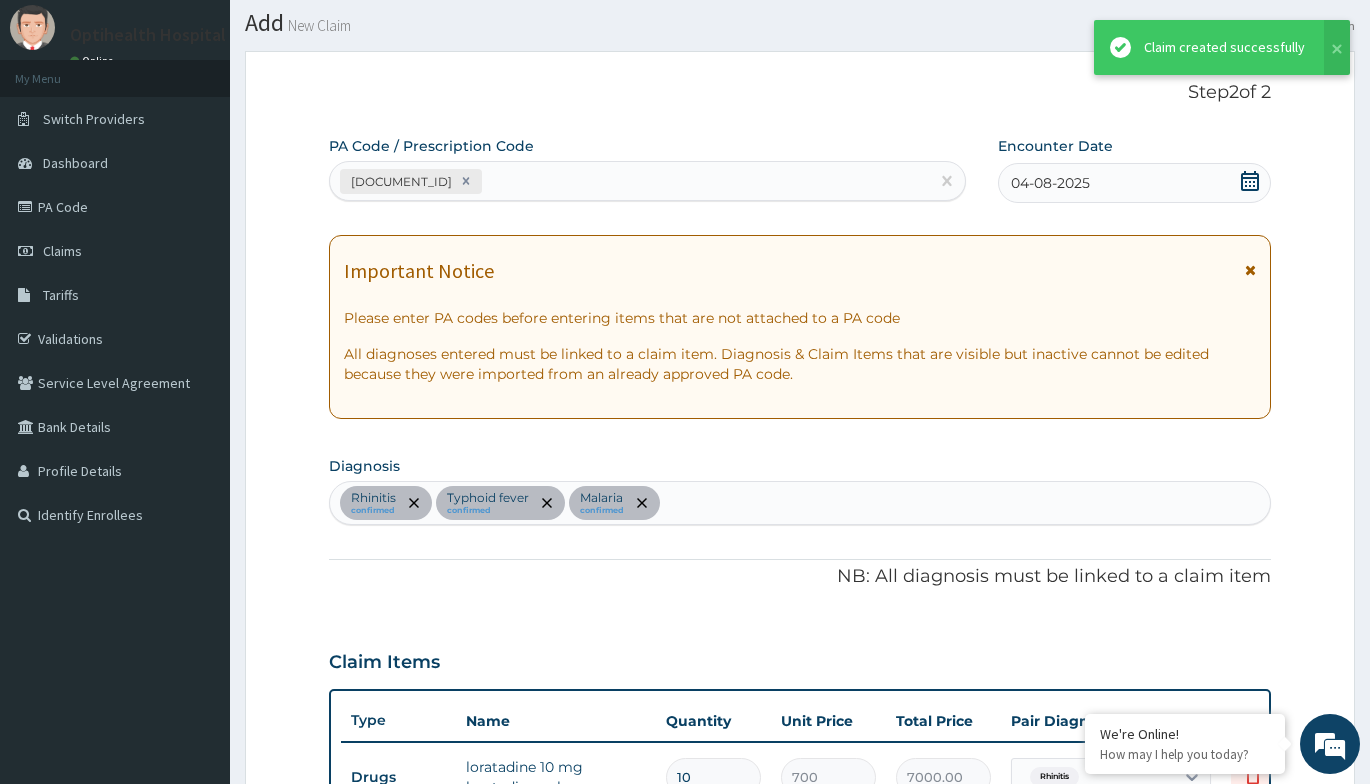 scroll, scrollTop: 898, scrollLeft: 0, axis: vertical 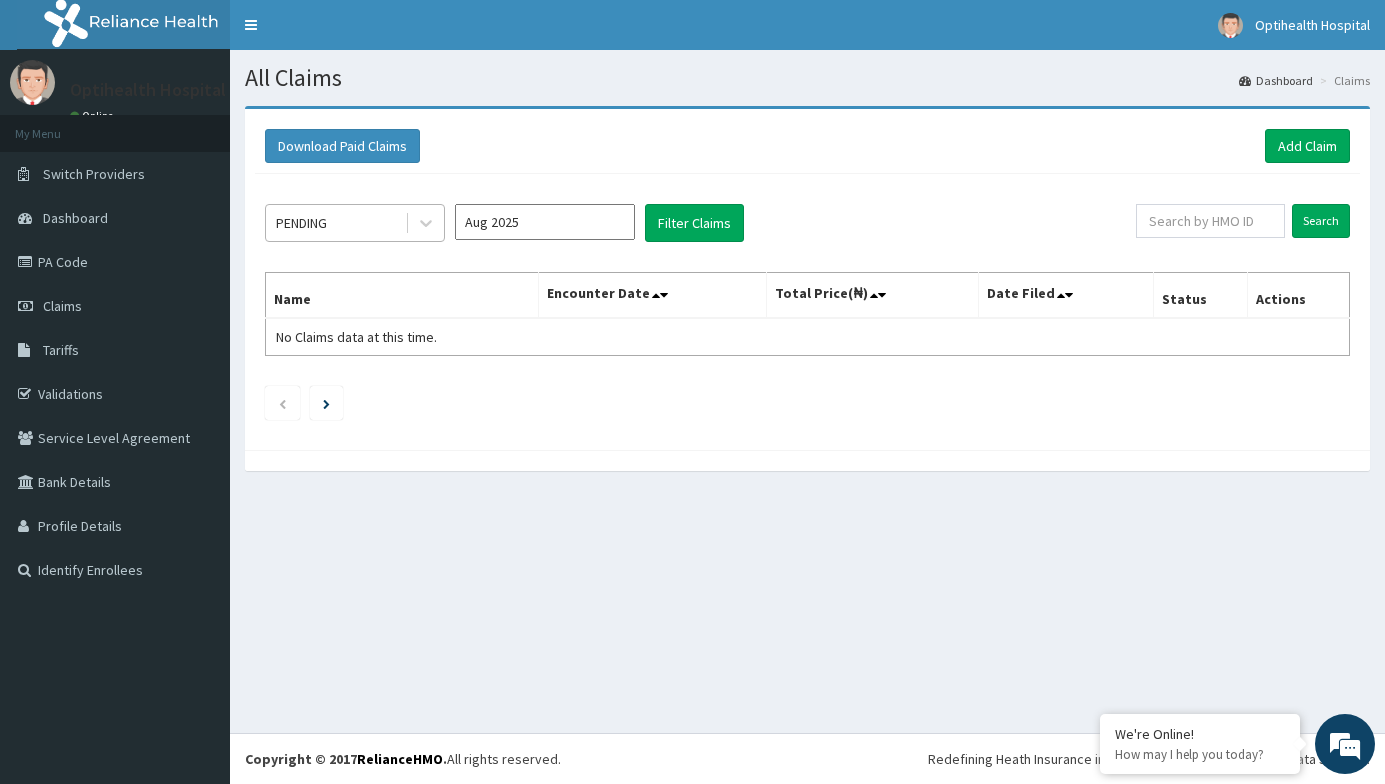 click at bounding box center (407, 223) 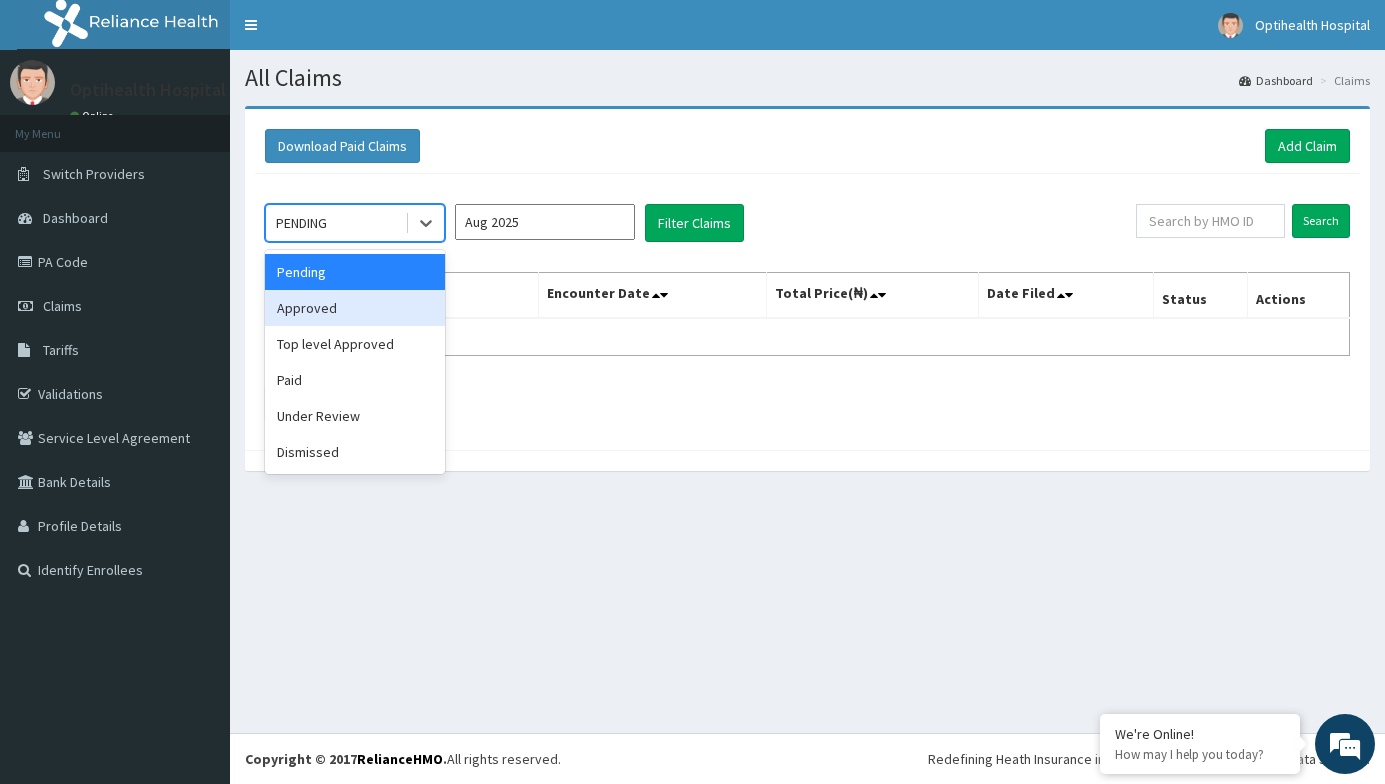 click on "Approved" at bounding box center (355, 308) 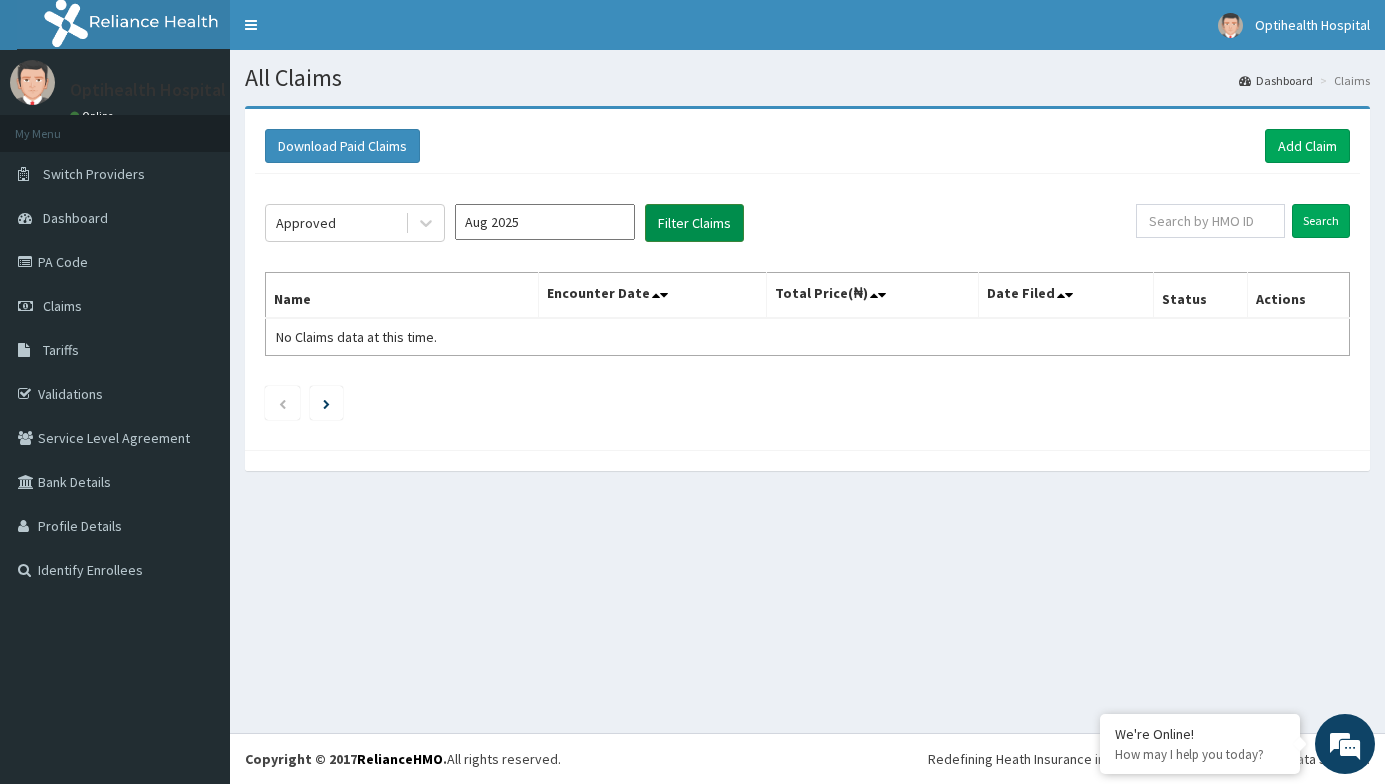 click on "Filter Claims" at bounding box center [694, 223] 